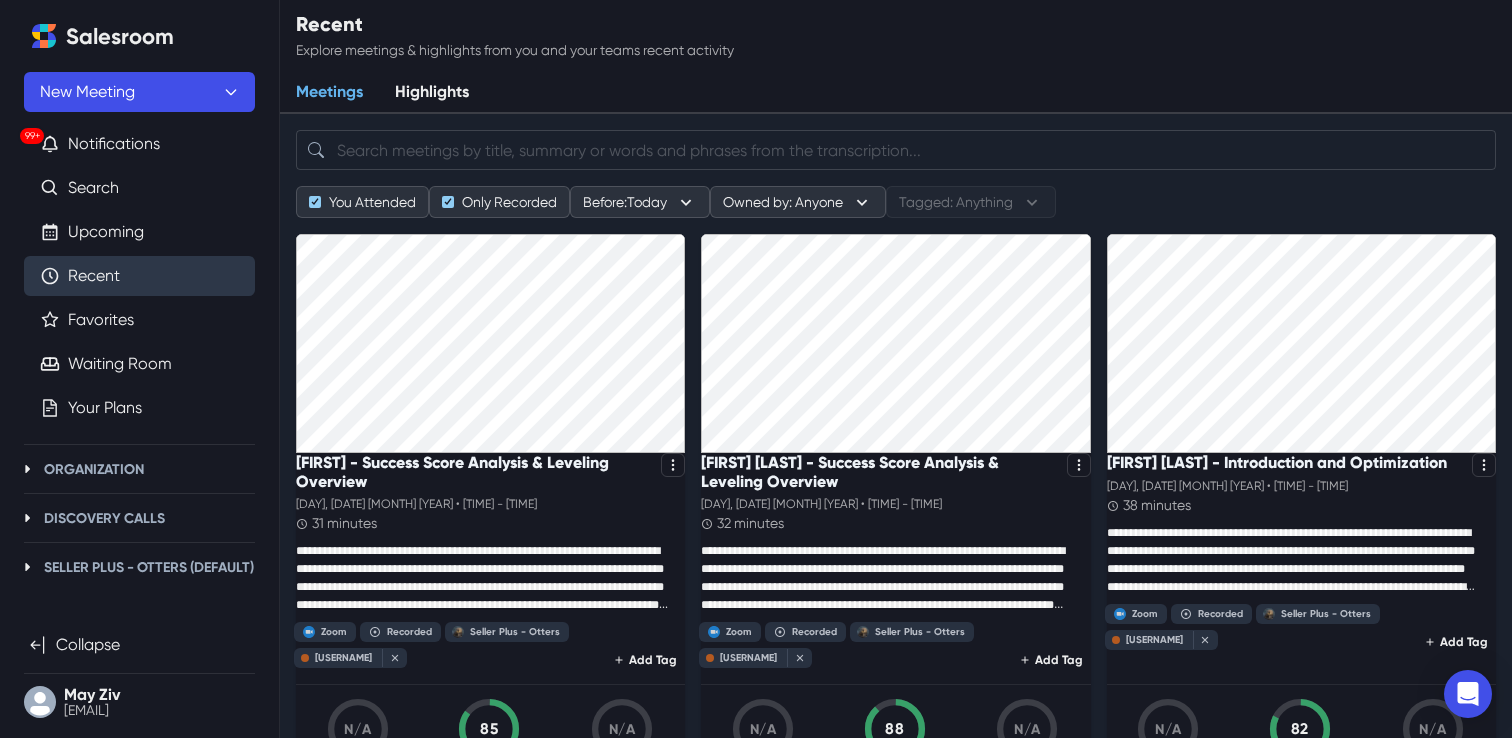scroll, scrollTop: 0, scrollLeft: 0, axis: both 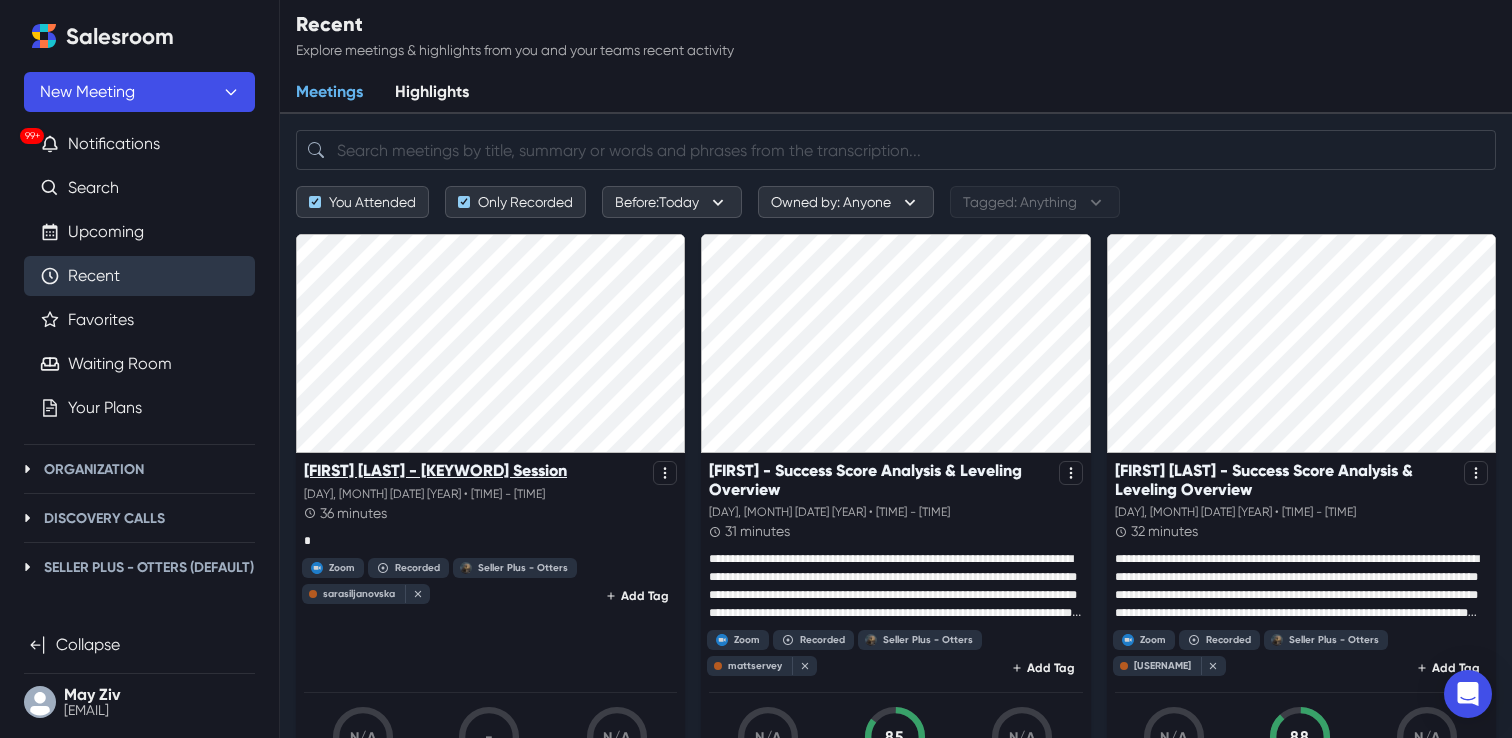 click on "[FIRST] [LAST] - [KEYWORD] Session" at bounding box center [435, 470] 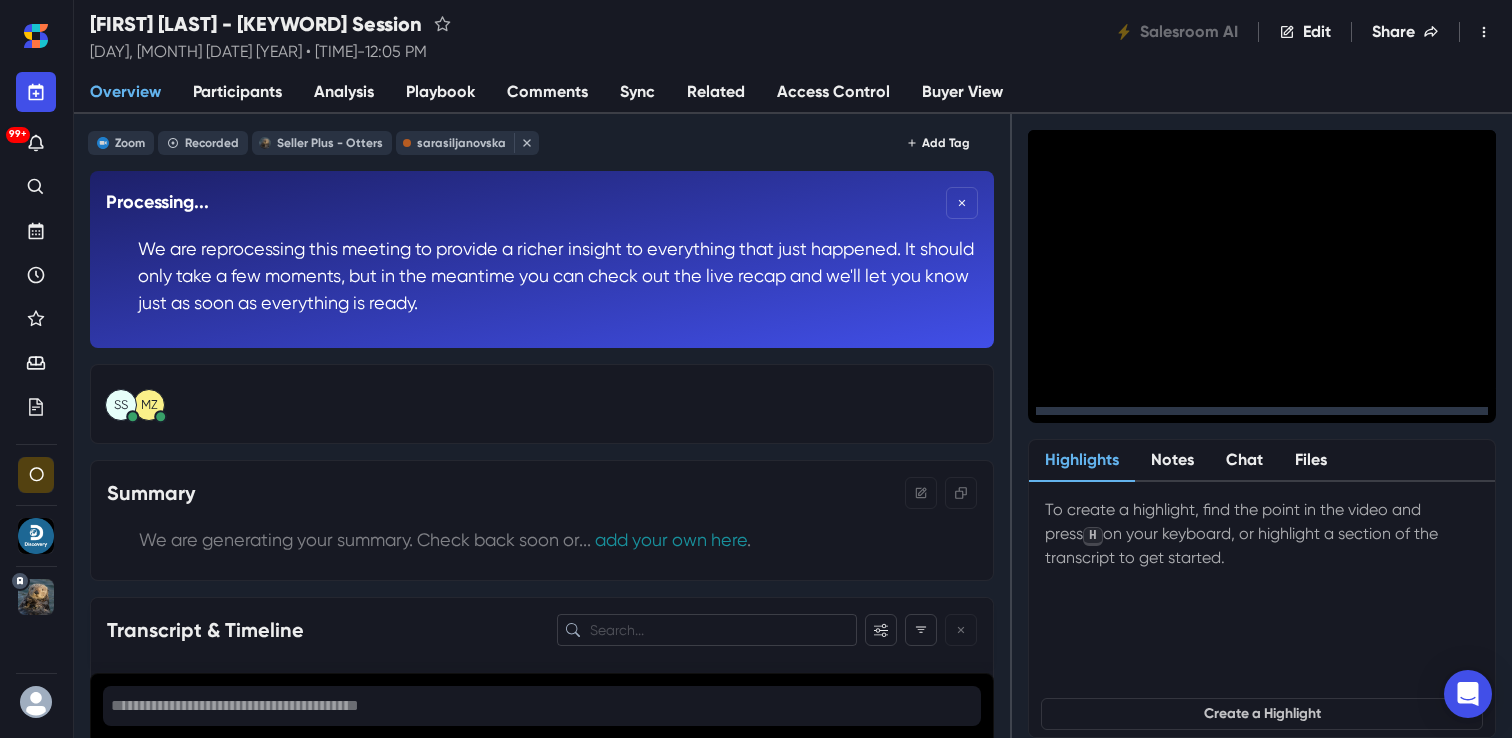 click on "Sync" at bounding box center (637, 93) 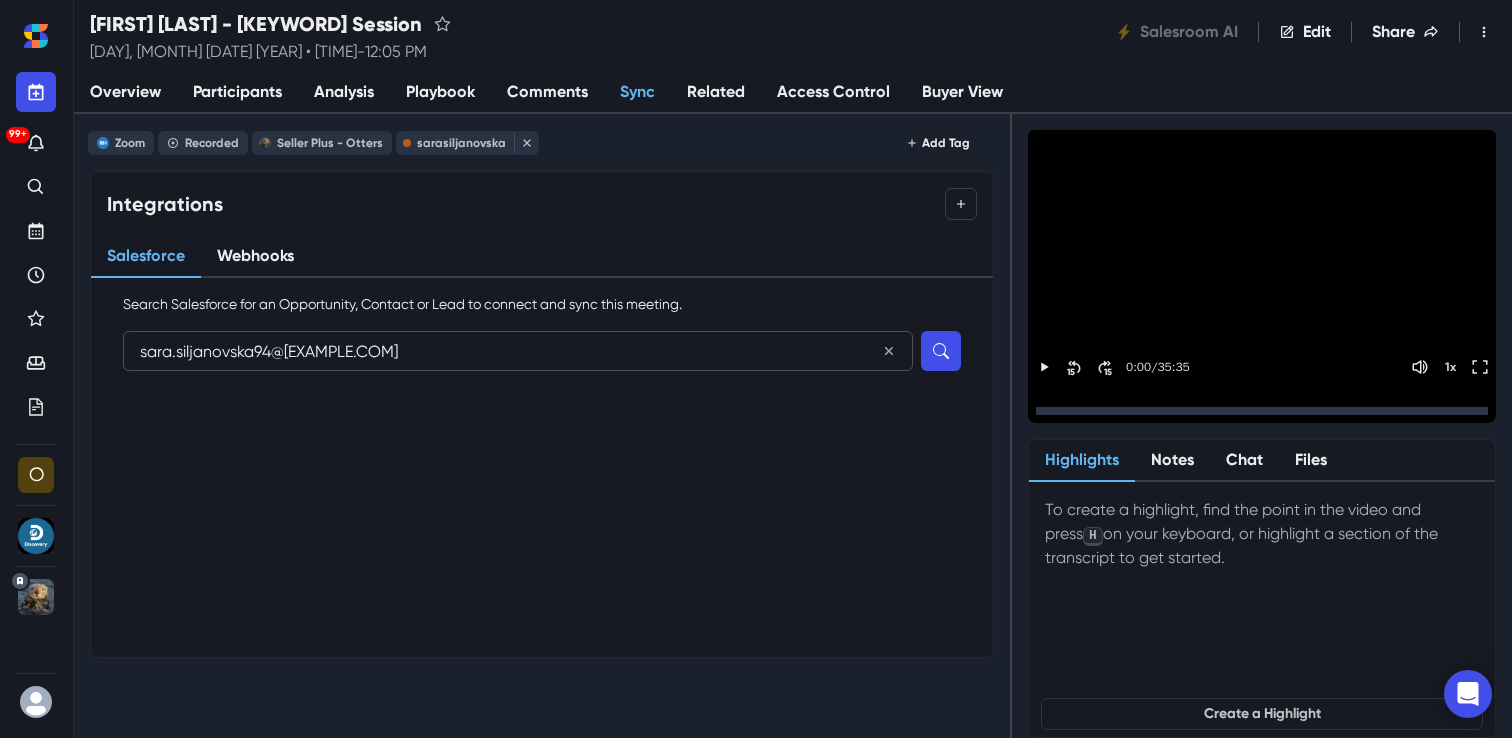 type on "sara.siljanovska94@[EXAMPLE.COM]" 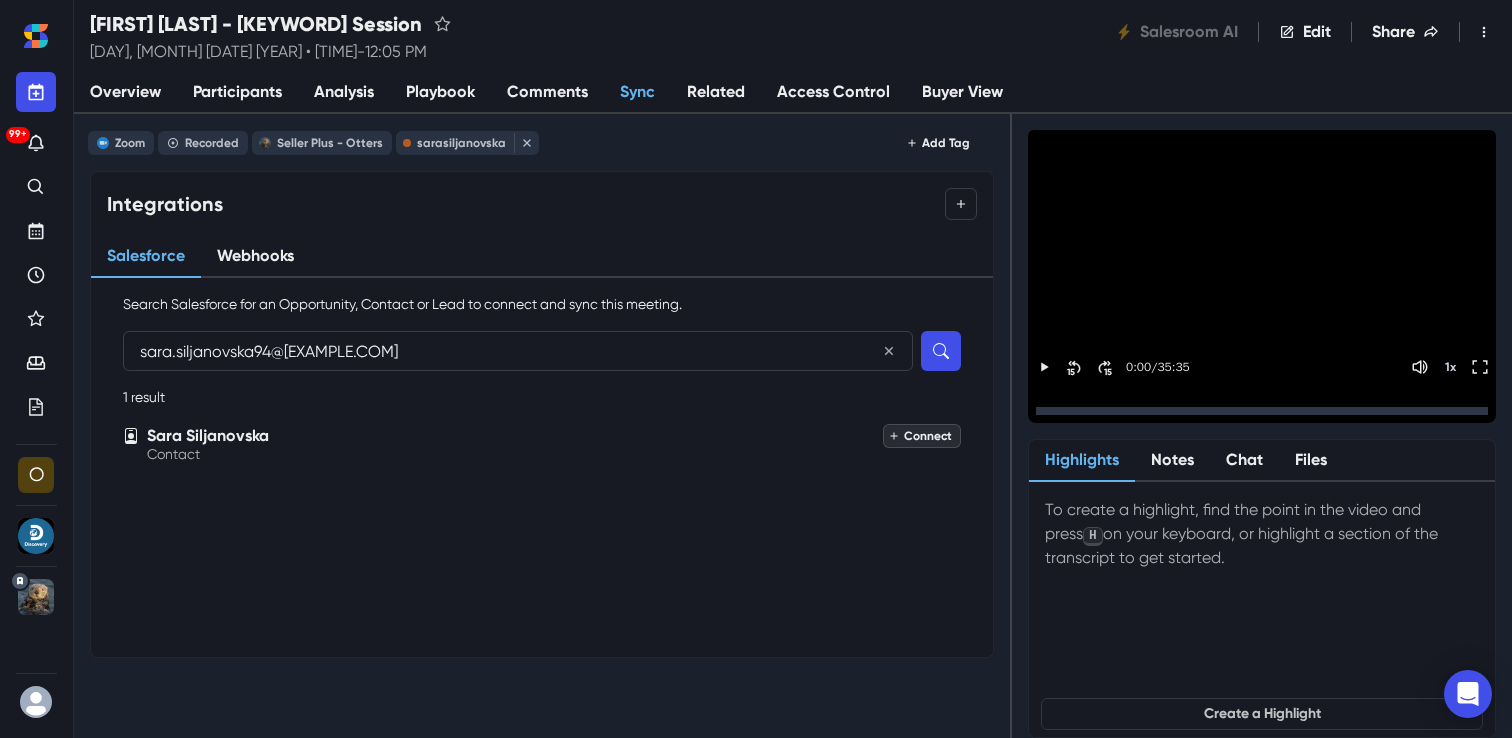 click on "Connect" at bounding box center [922, 436] 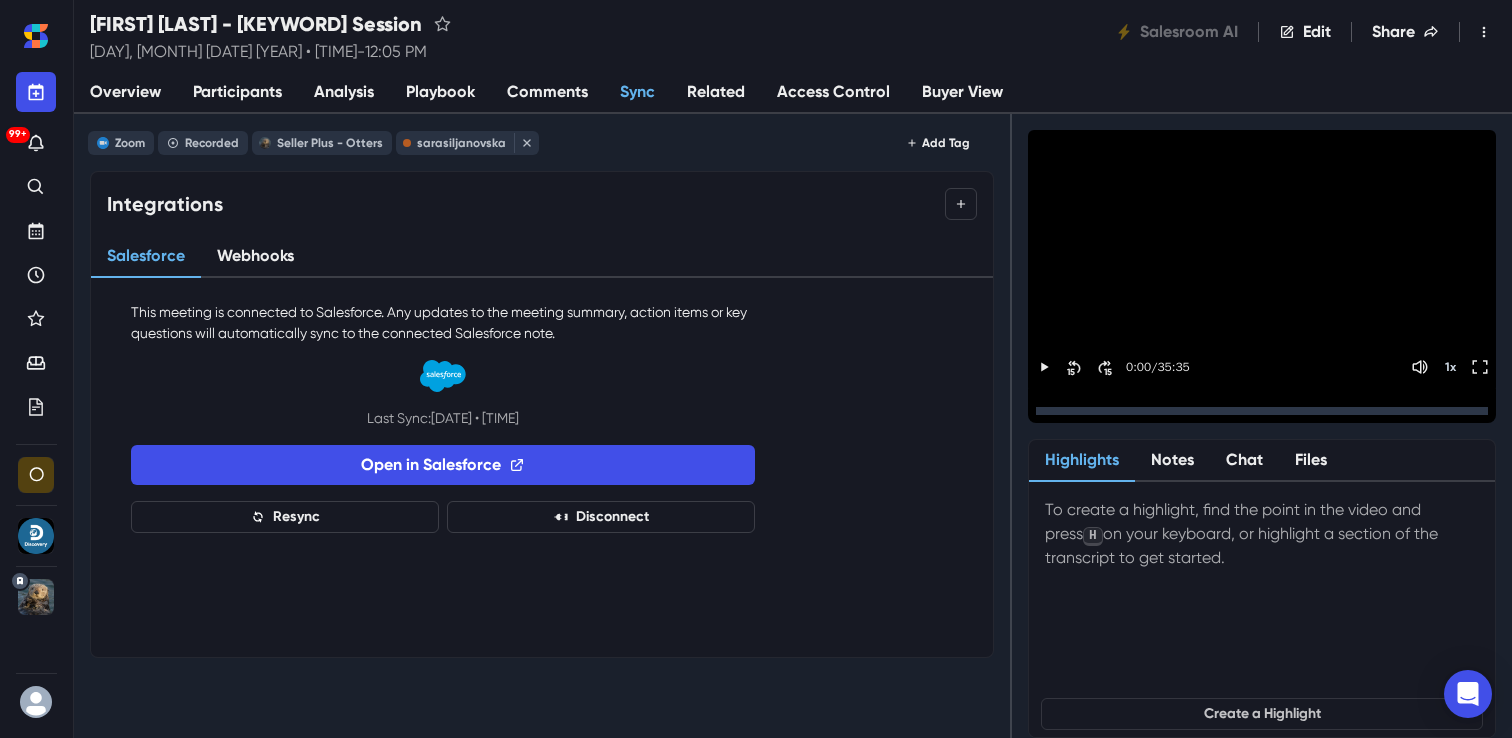 click on "Overview" at bounding box center (125, 92) 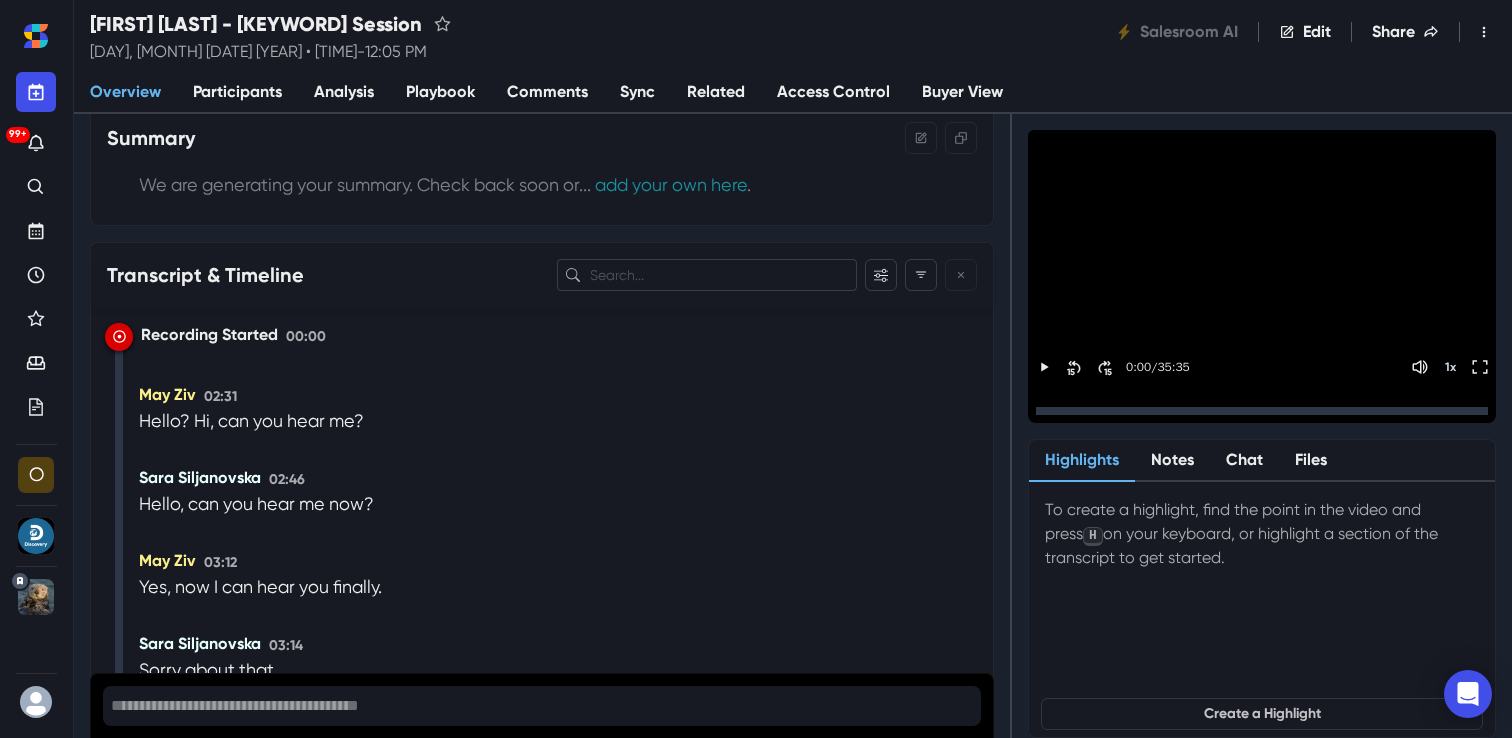 scroll, scrollTop: 0, scrollLeft: 0, axis: both 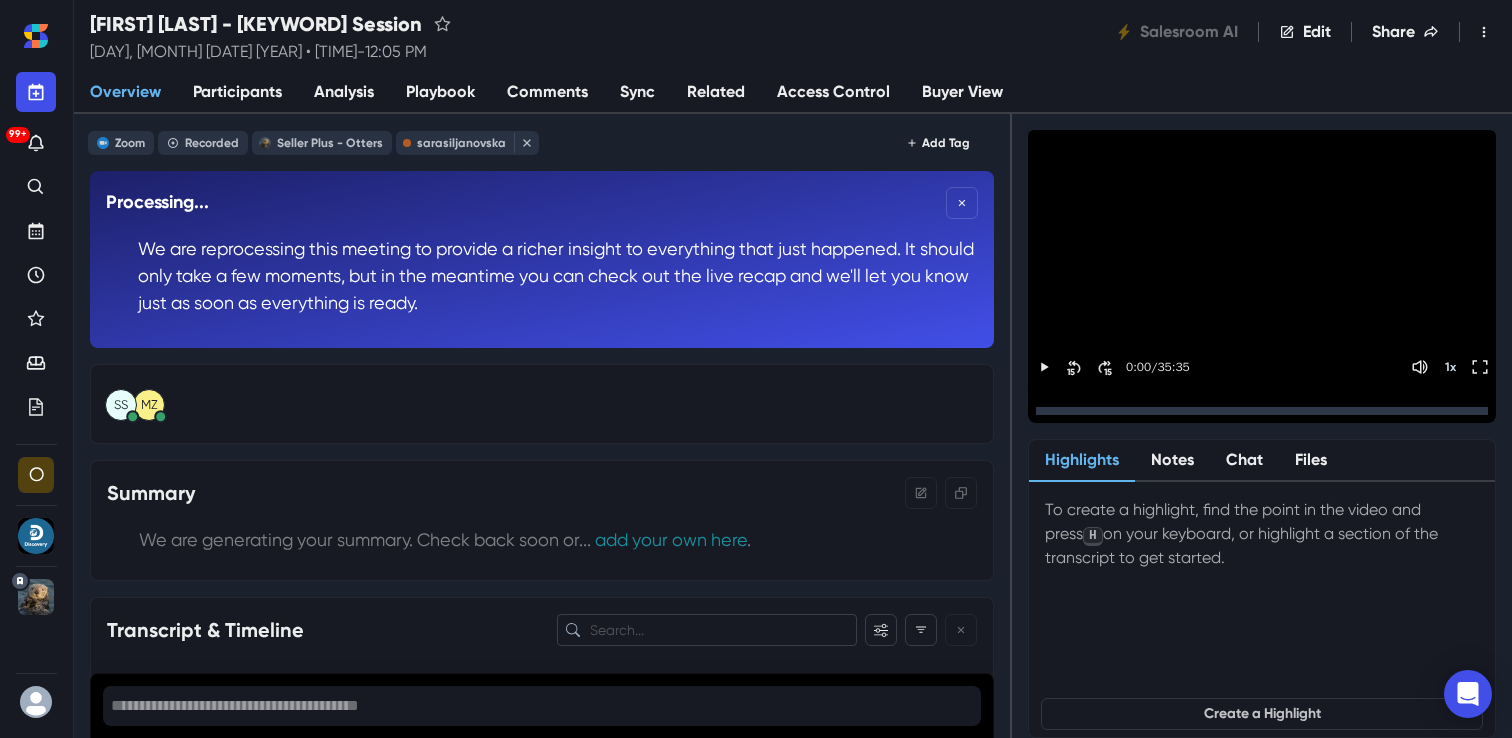 click on "Participants" at bounding box center [237, 92] 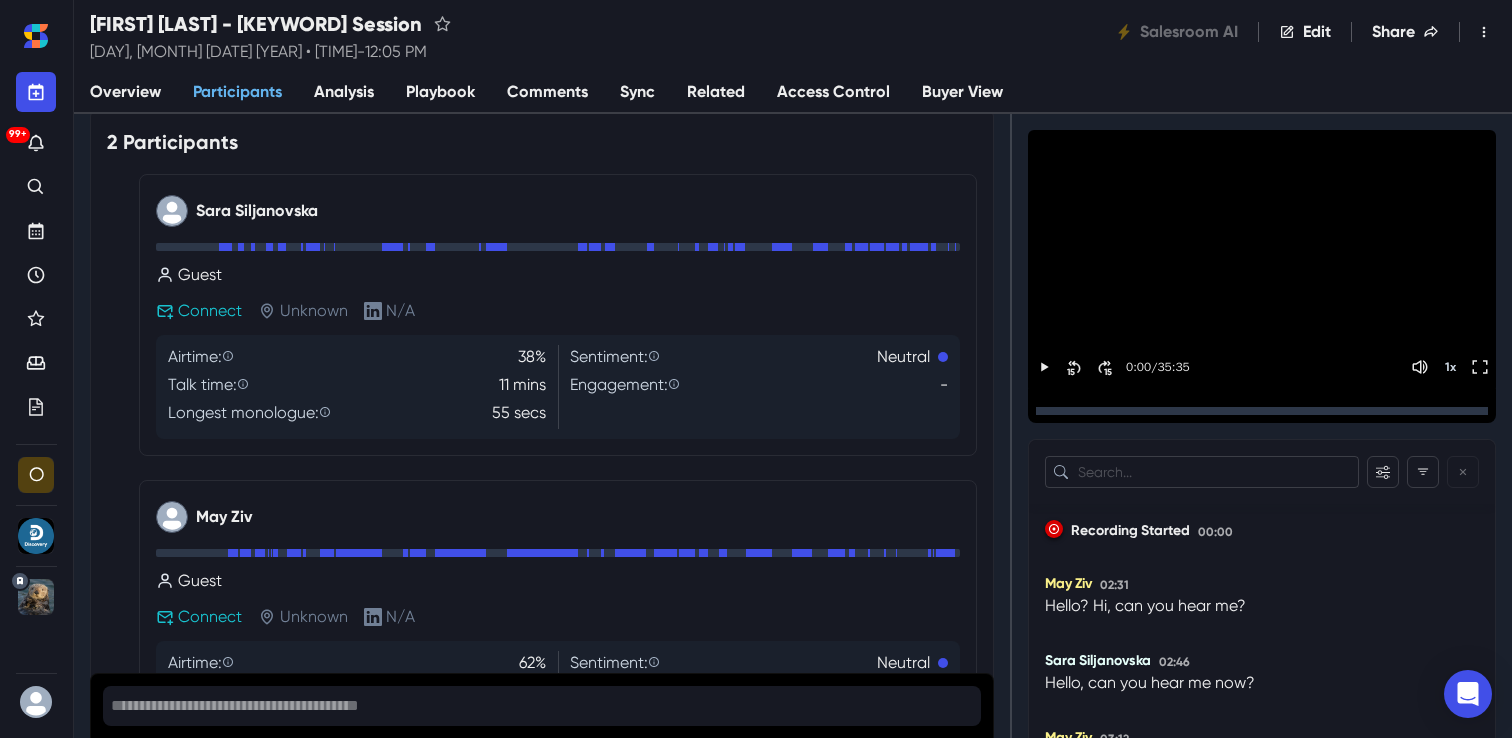 scroll, scrollTop: 342, scrollLeft: 0, axis: vertical 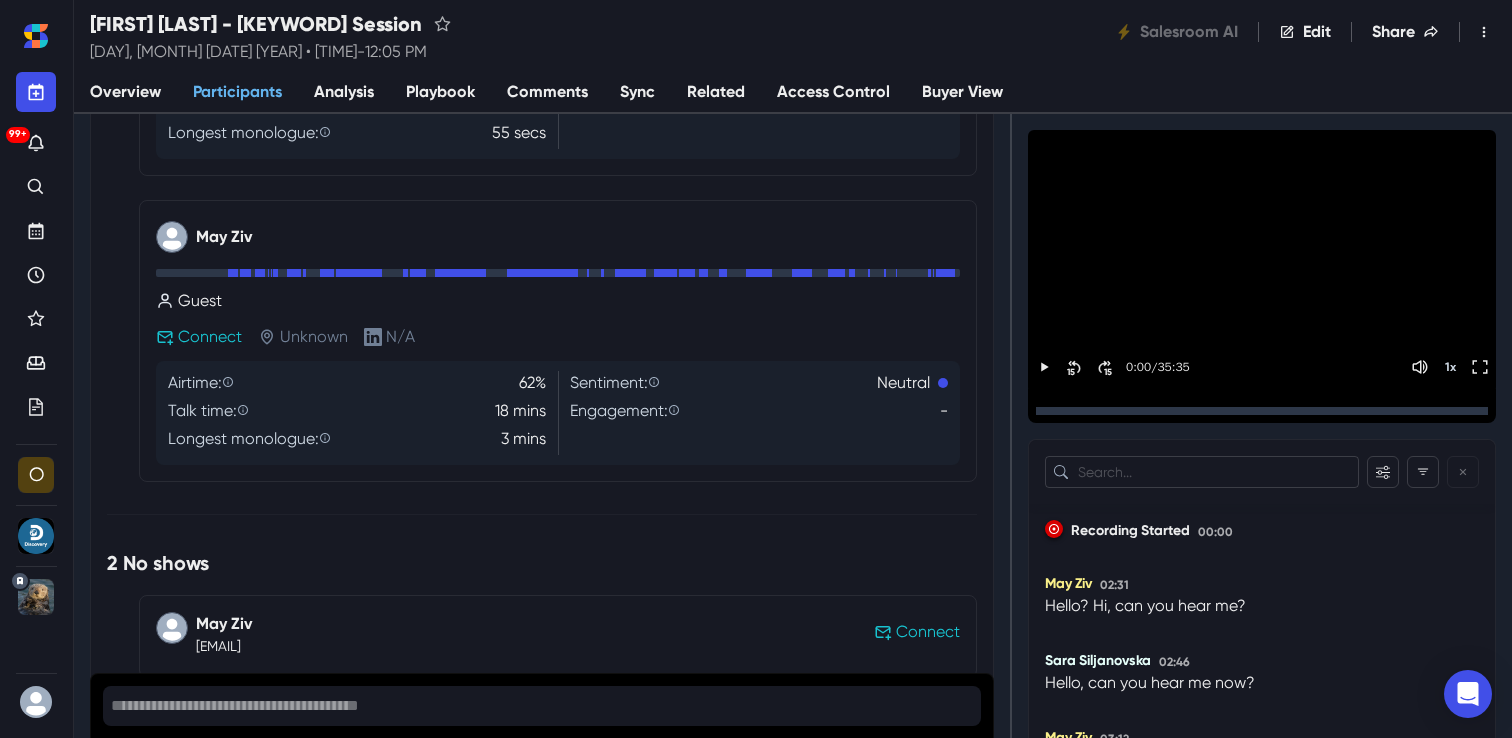 click on "Analysis" at bounding box center [344, 92] 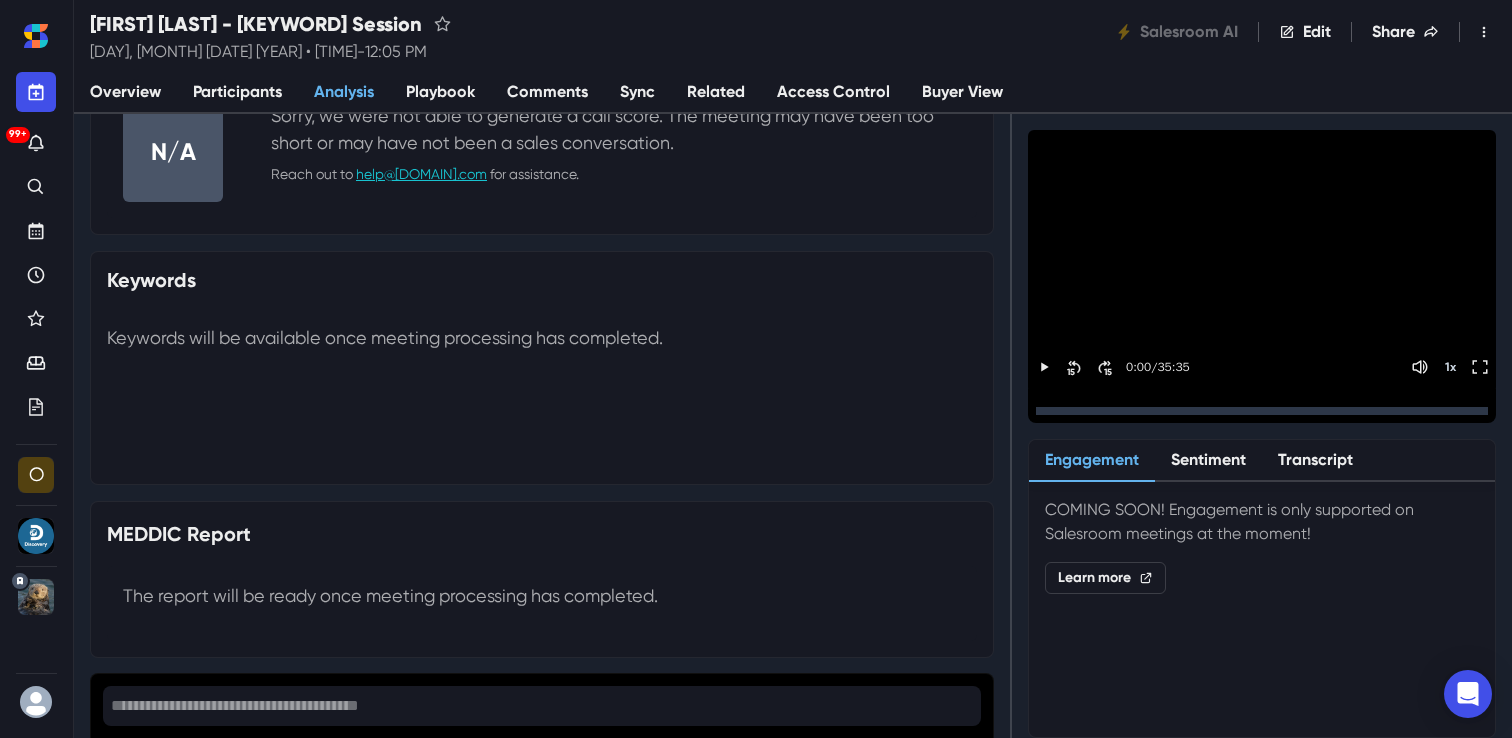 scroll, scrollTop: 0, scrollLeft: 0, axis: both 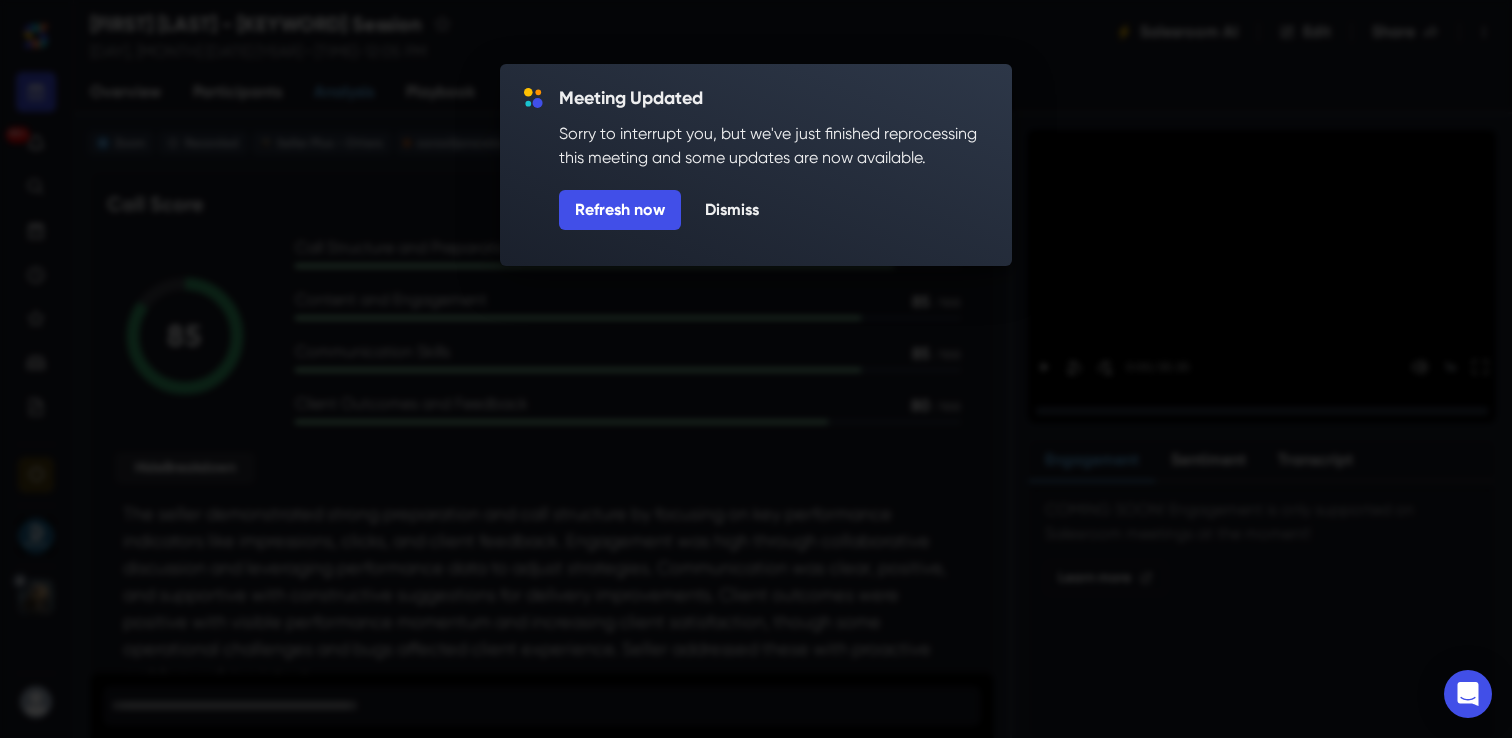 click on "Meeting Updated Sorry to interrupt you, but we've just finished reprocessing this meeting and some updates are now available. Refresh now Dismiss" at bounding box center (773, 165) 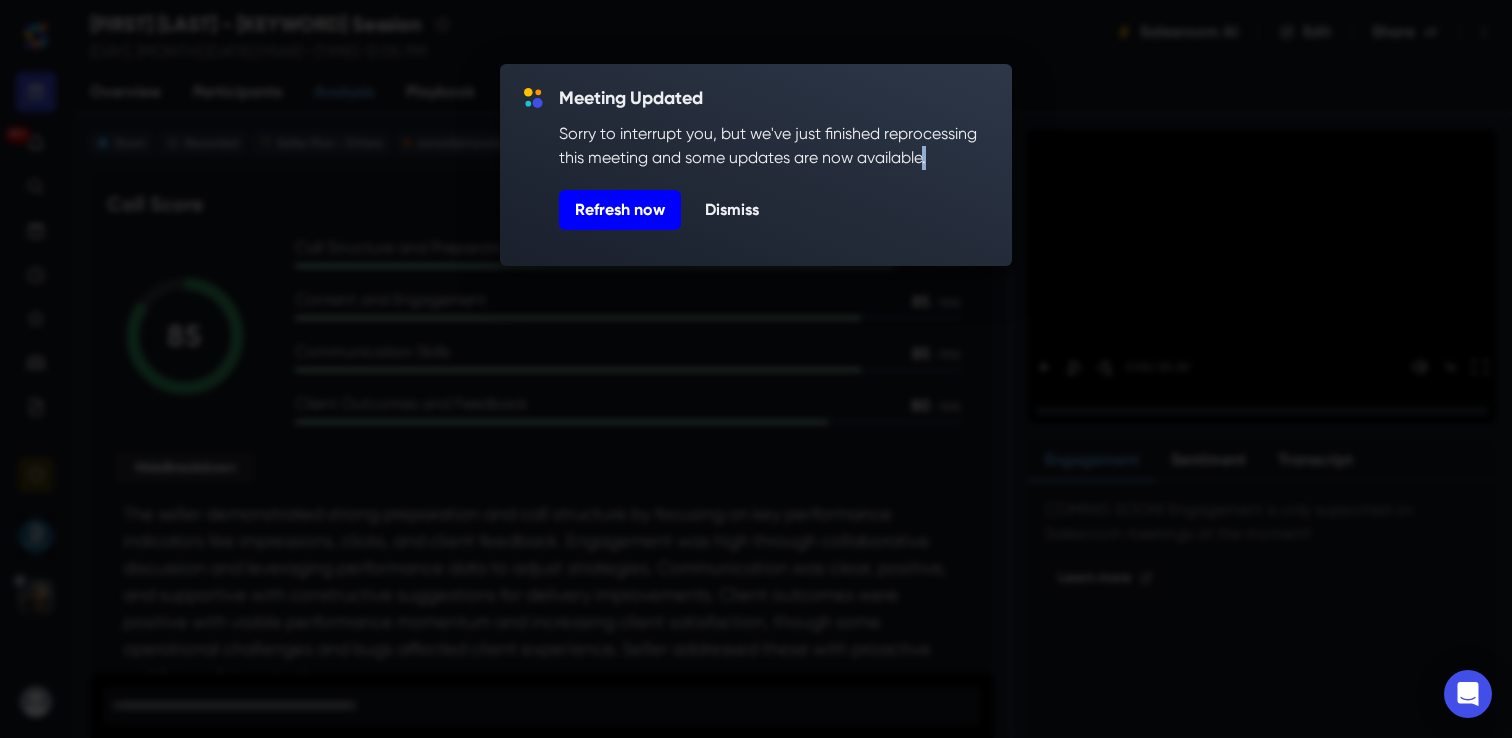 click on "Refresh now" at bounding box center [620, 210] 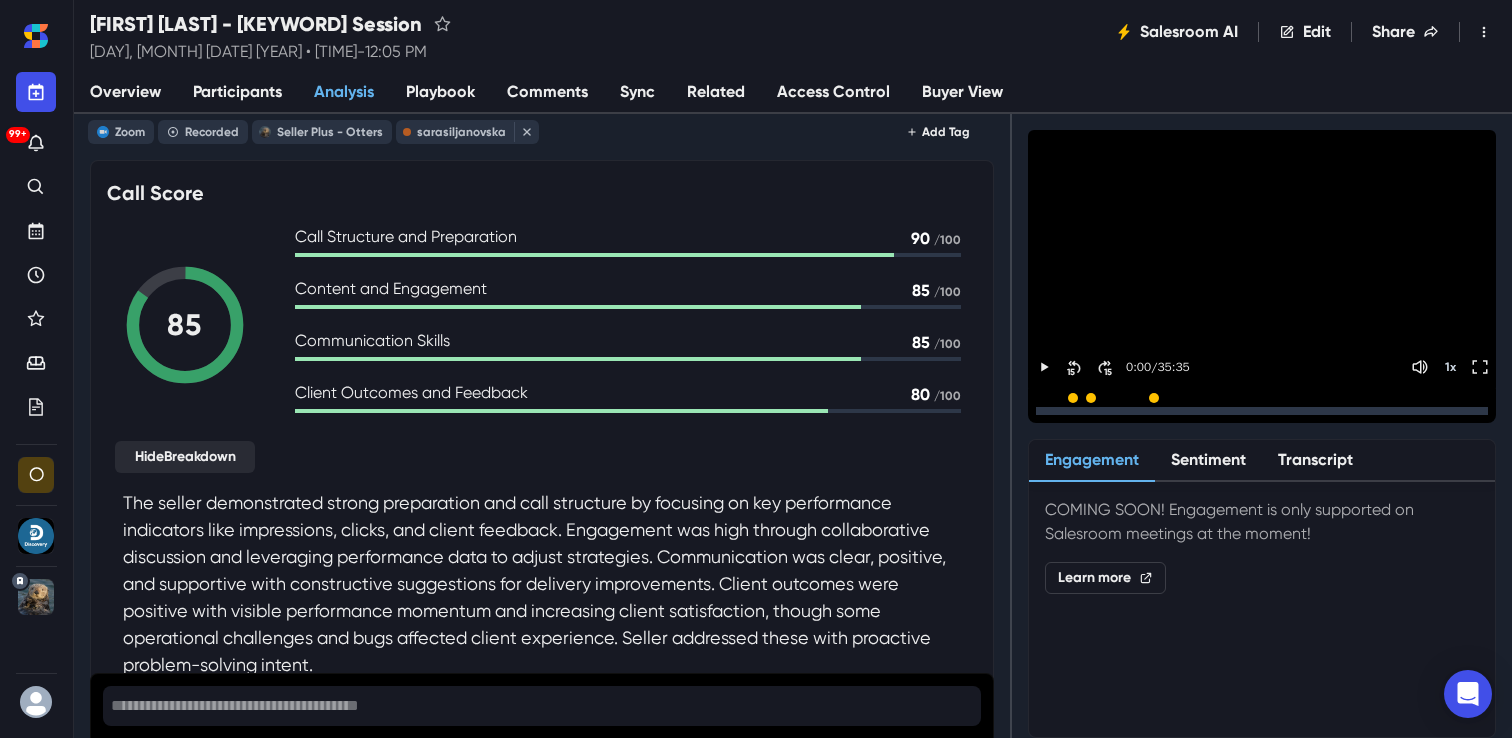 scroll, scrollTop: 0, scrollLeft: 0, axis: both 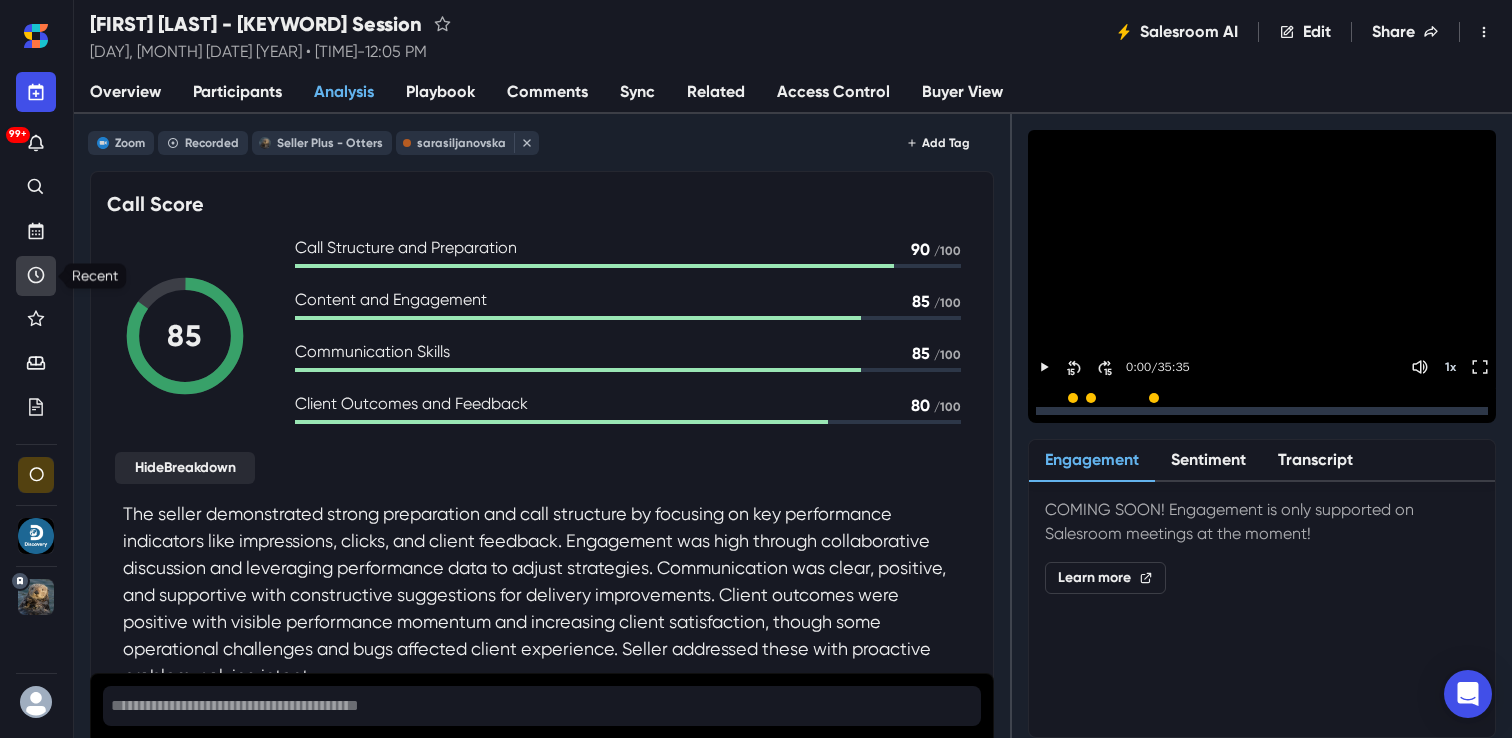 click at bounding box center [36, 276] 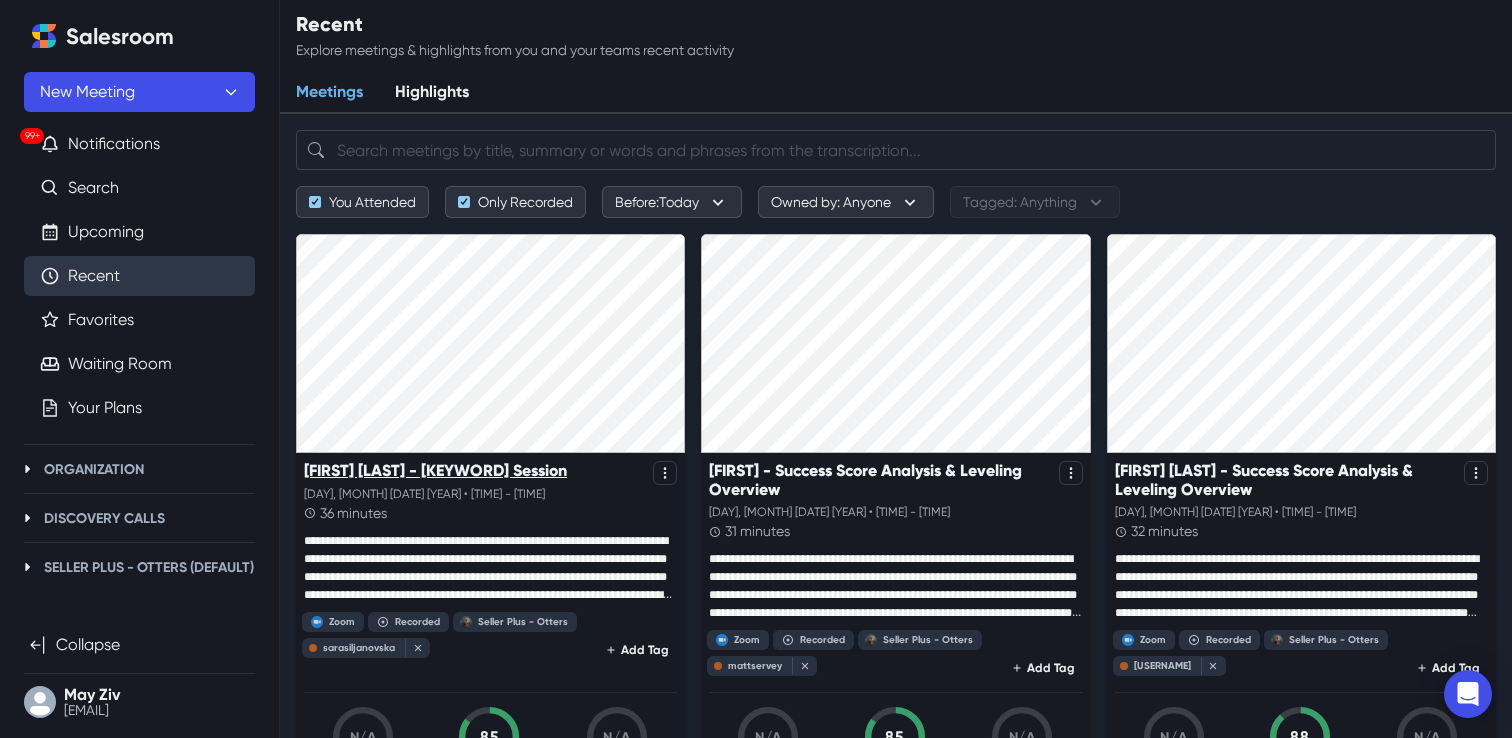 click on "[FIRST] [LAST] - [KEYWORD] Session" at bounding box center (435, 470) 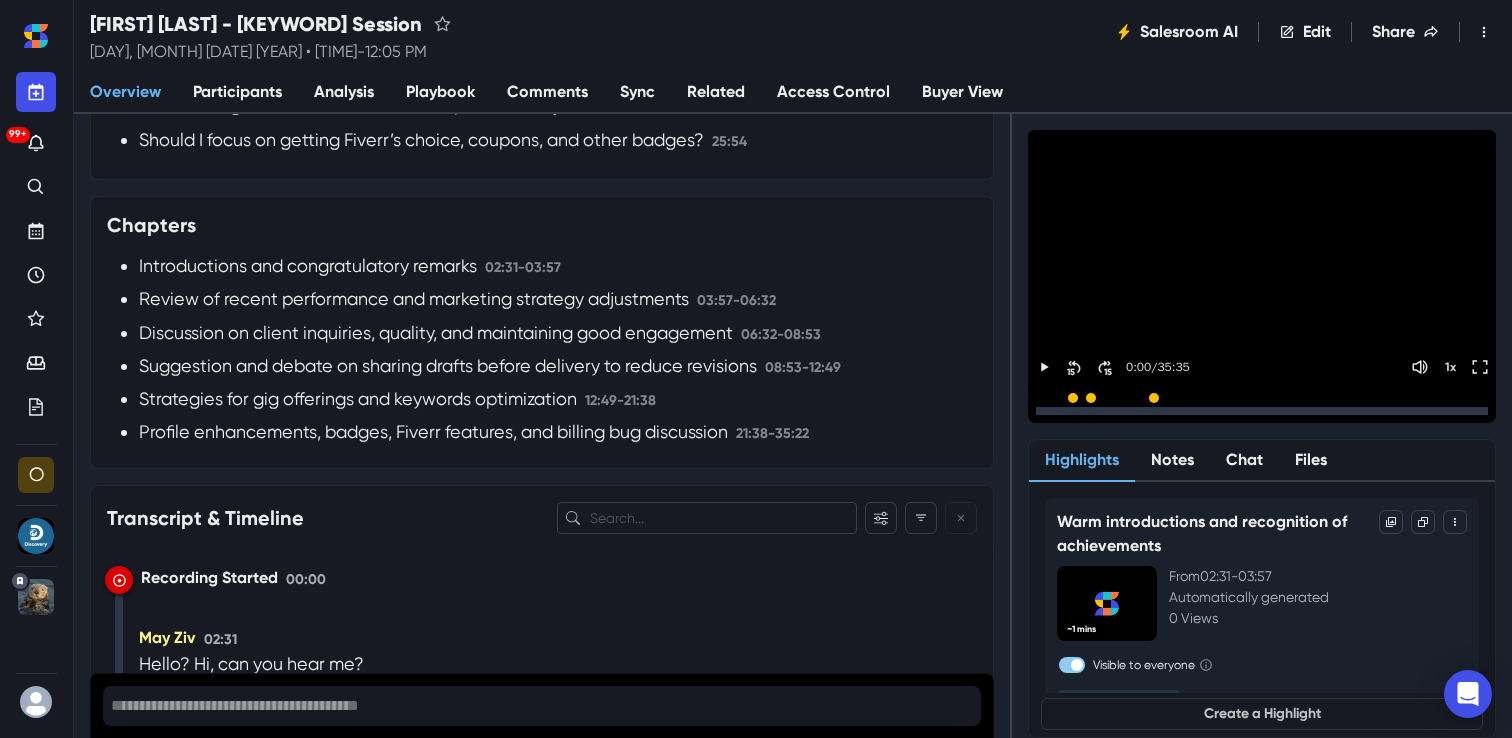 scroll, scrollTop: 2144, scrollLeft: 0, axis: vertical 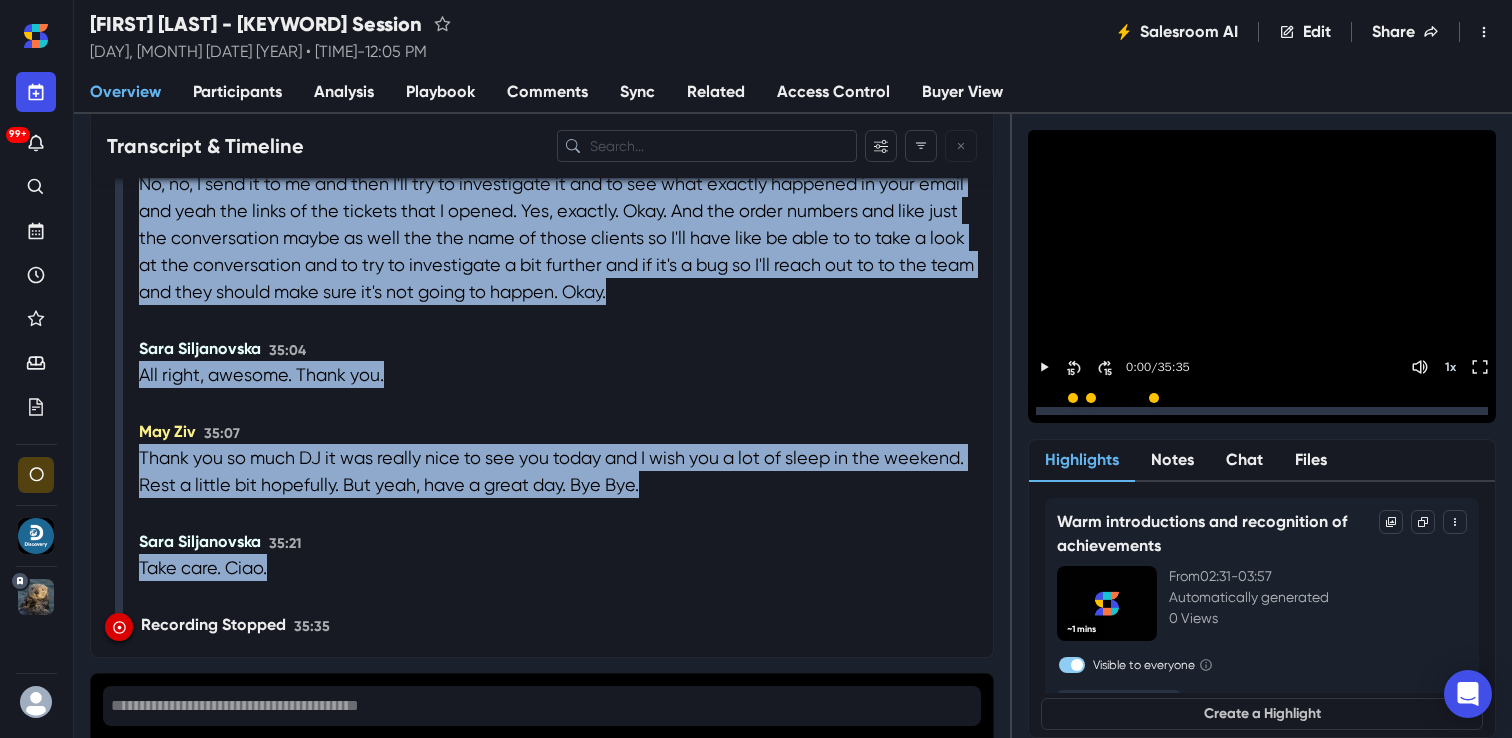 drag, startPoint x: 136, startPoint y: 363, endPoint x: 312, endPoint y: 613, distance: 305.73846 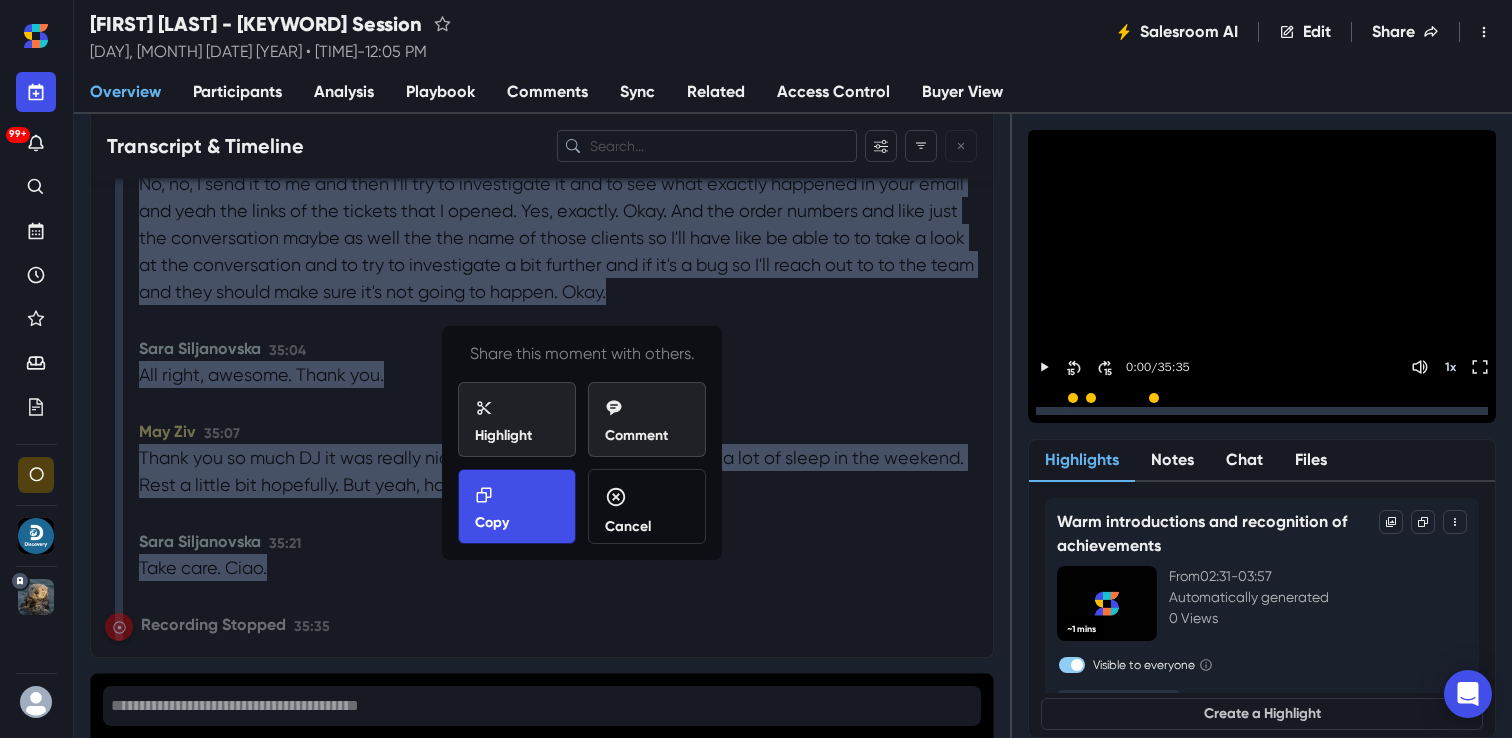 click on "Copy" at bounding box center (492, 522) 